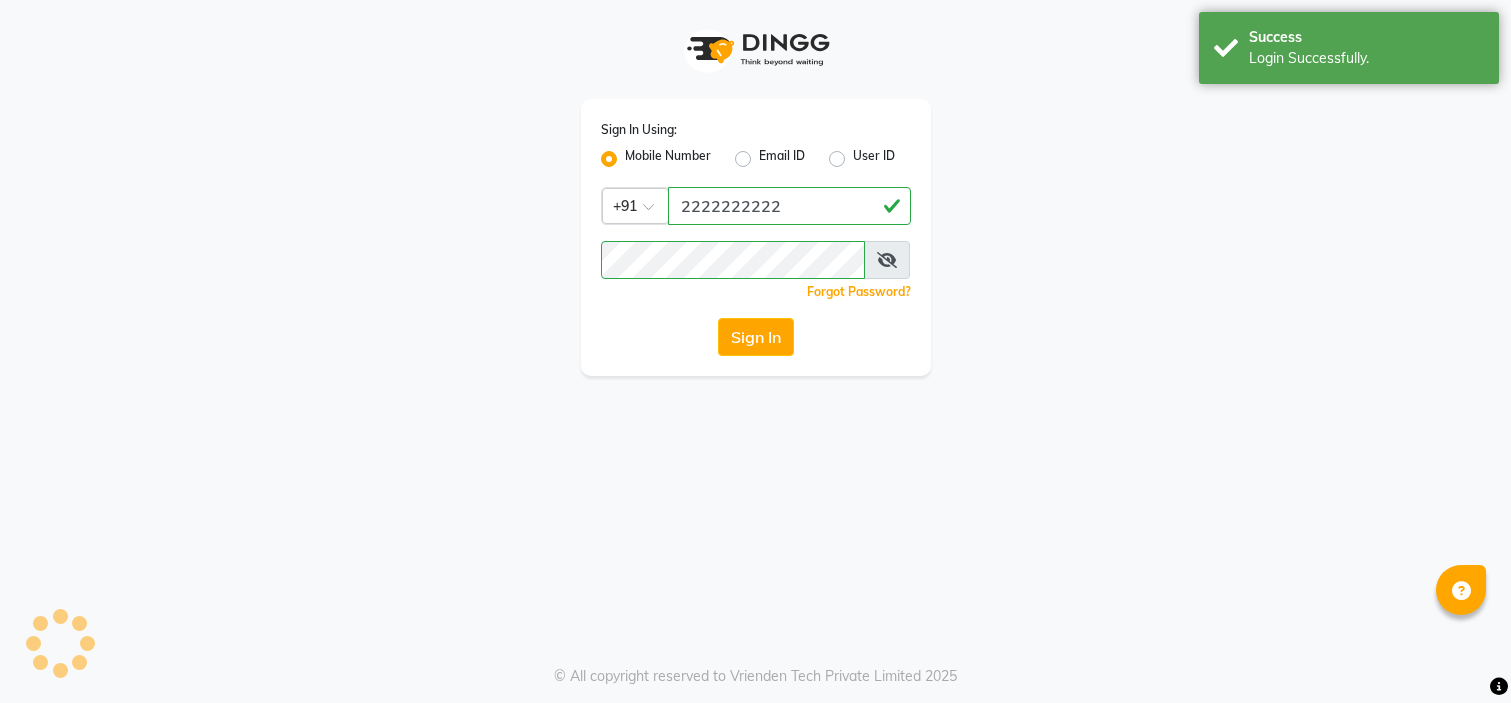 scroll, scrollTop: 0, scrollLeft: 0, axis: both 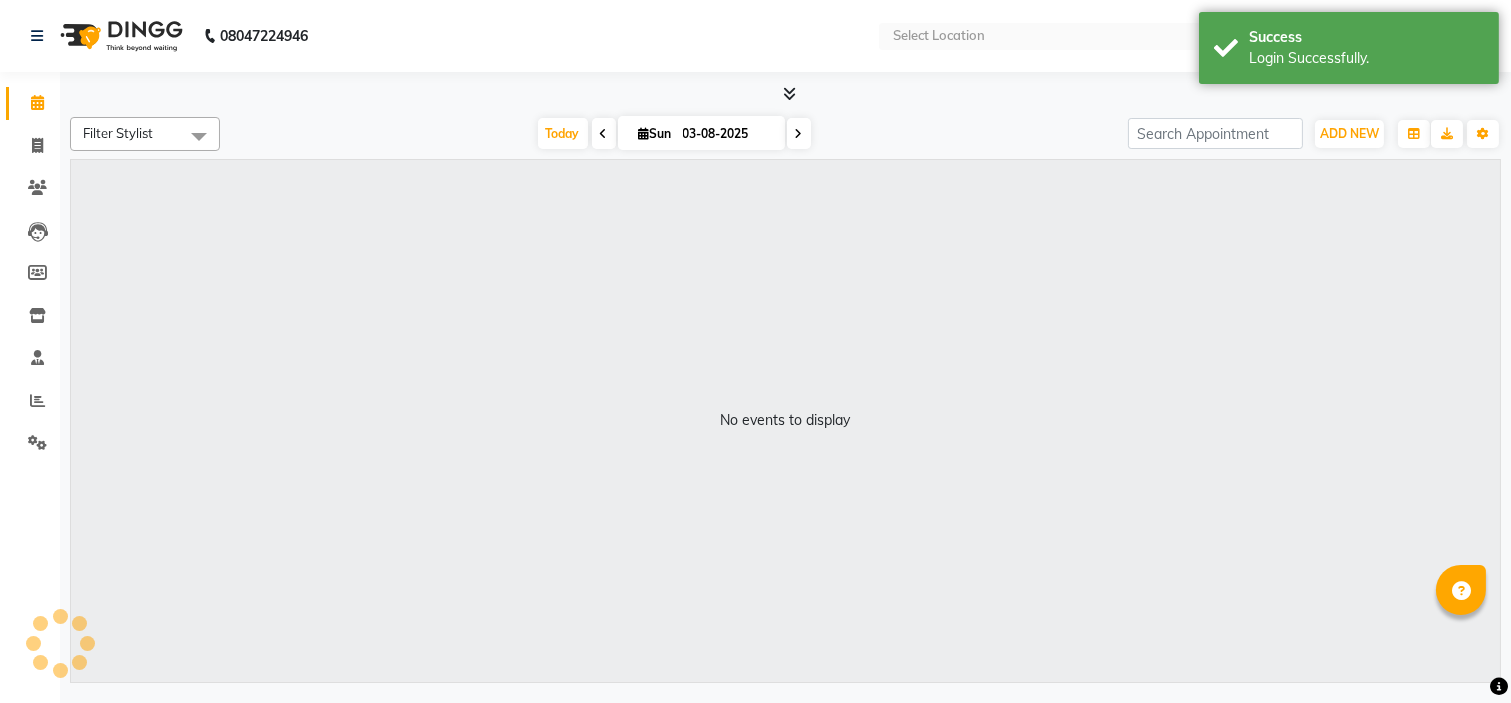select on "en" 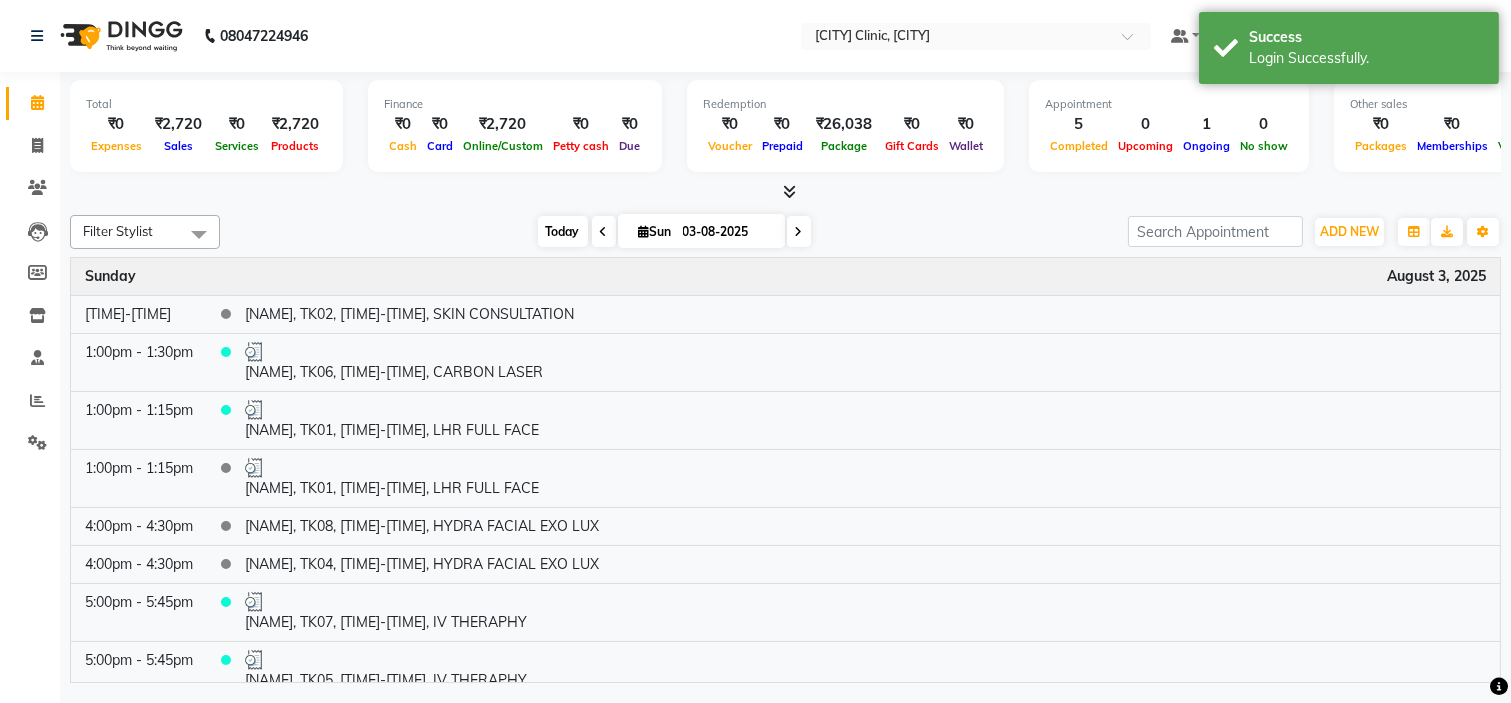 click on "Today" at bounding box center (563, 231) 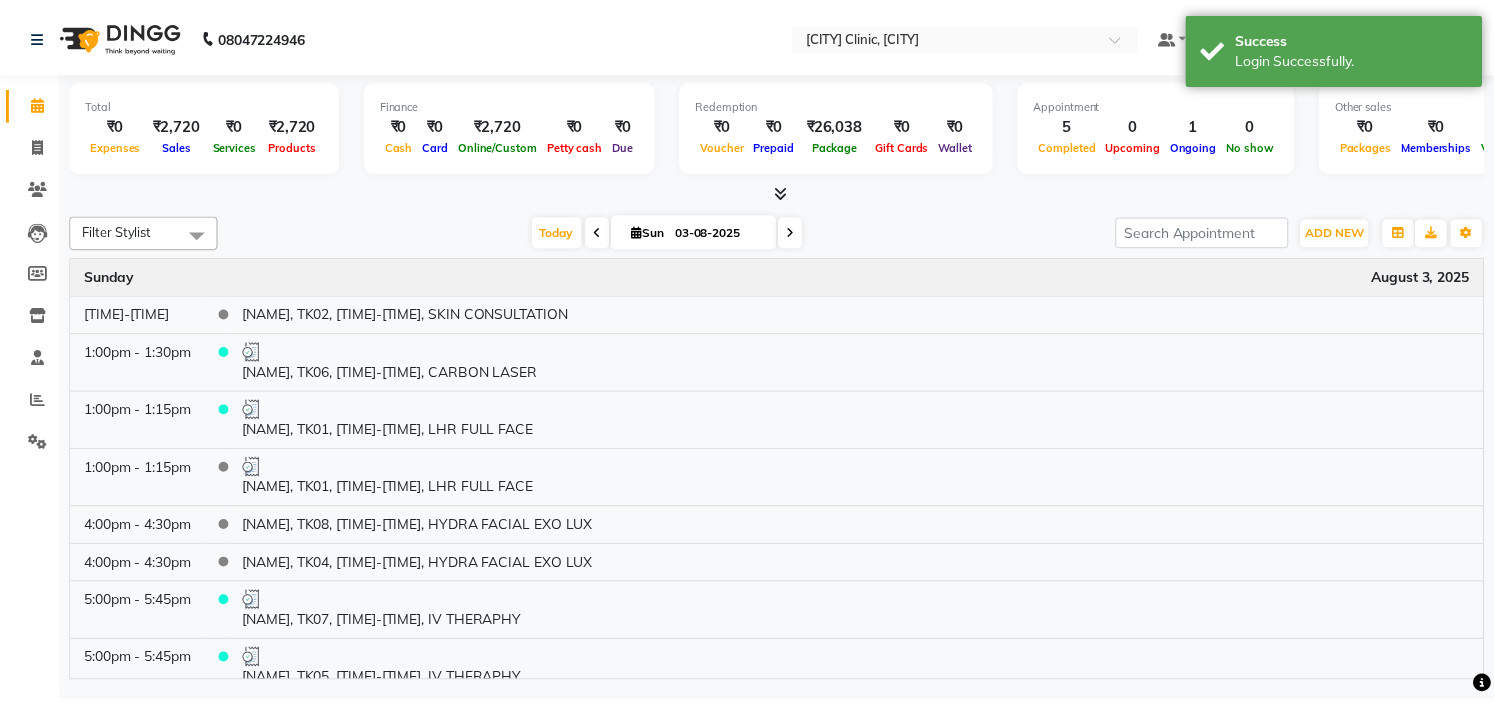 scroll, scrollTop: 171, scrollLeft: 0, axis: vertical 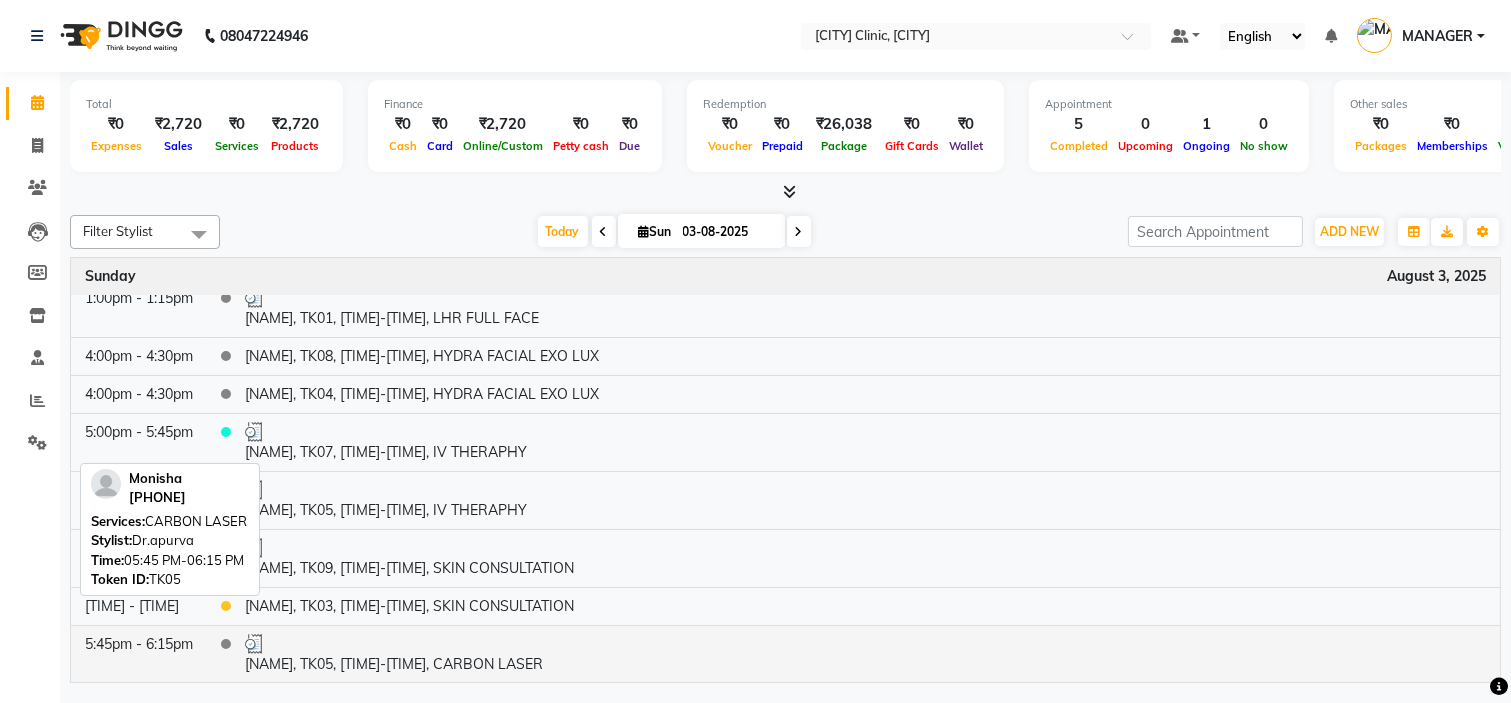 click at bounding box center [865, 644] 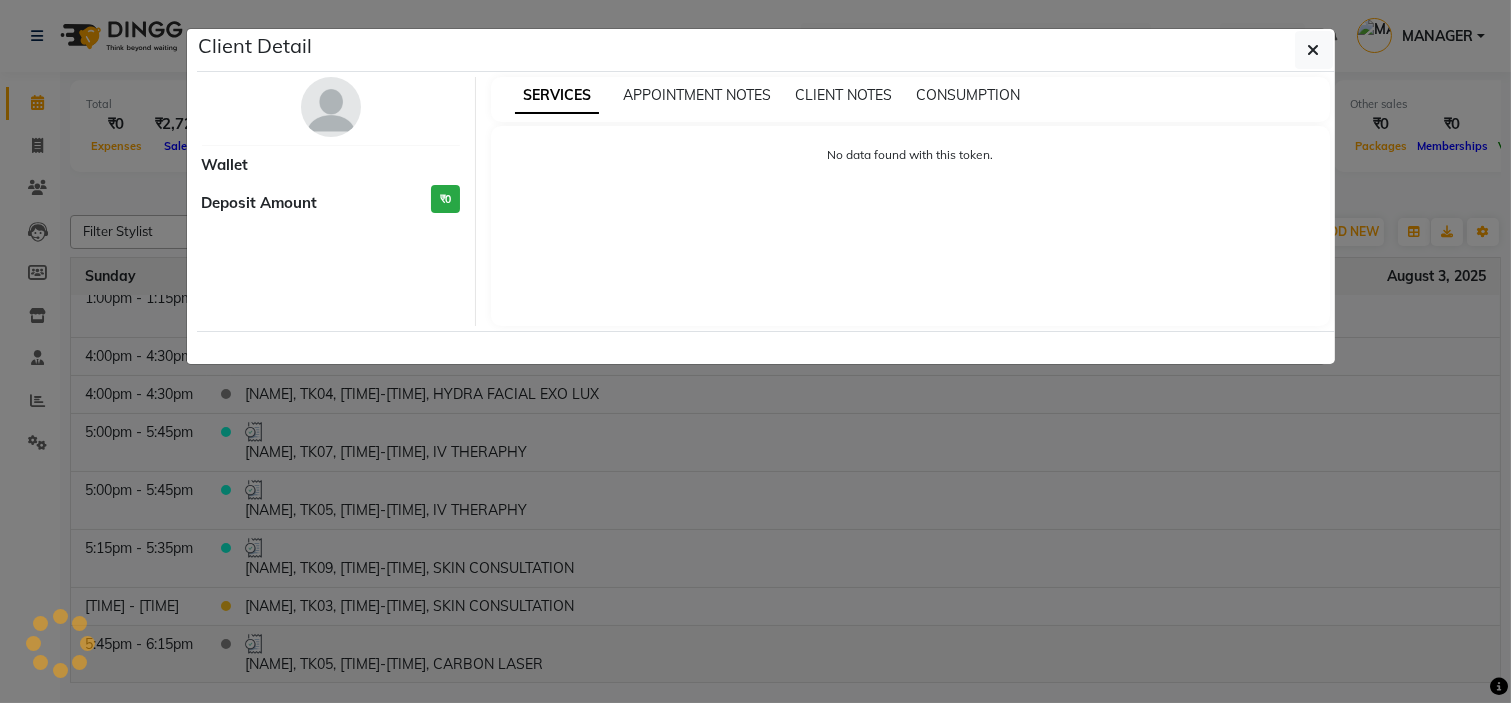 select on "3" 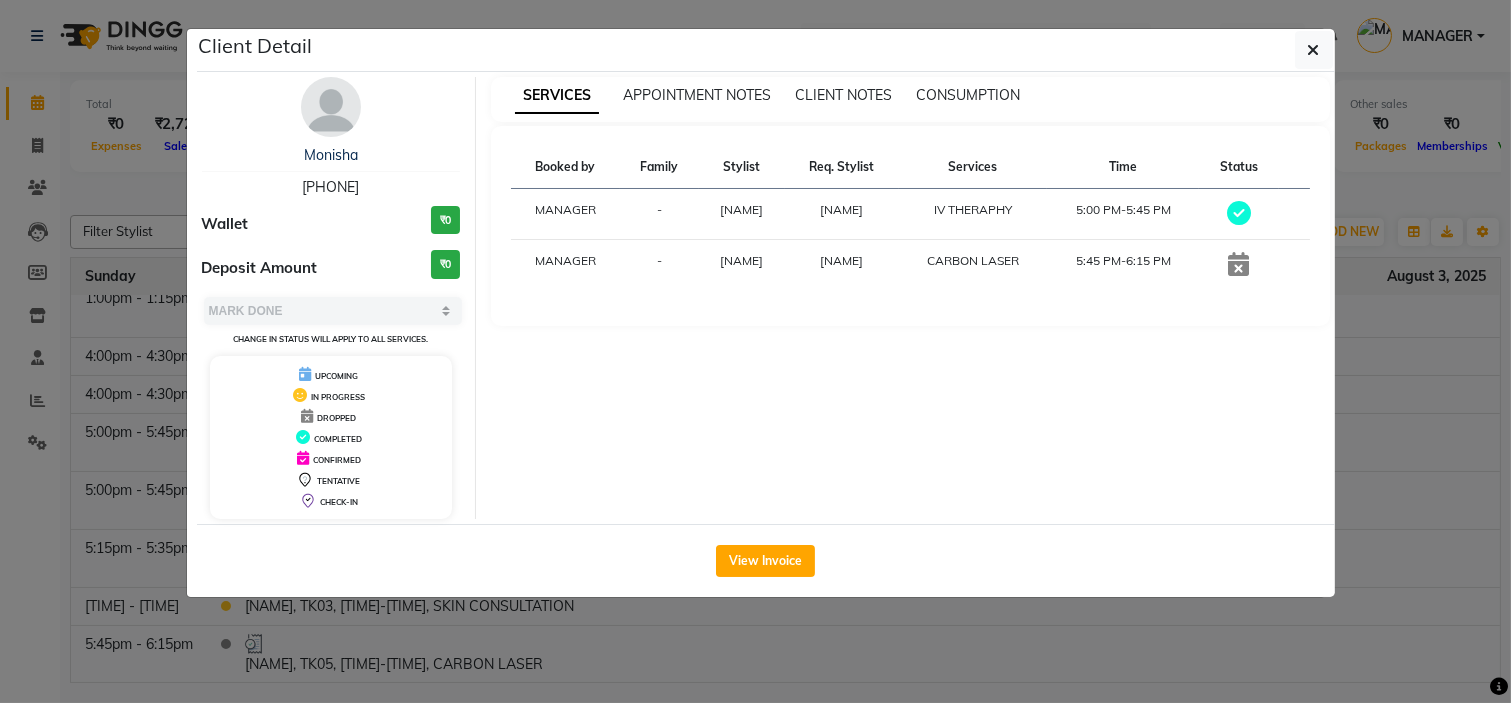 click on "[PHONE]" at bounding box center [330, 187] 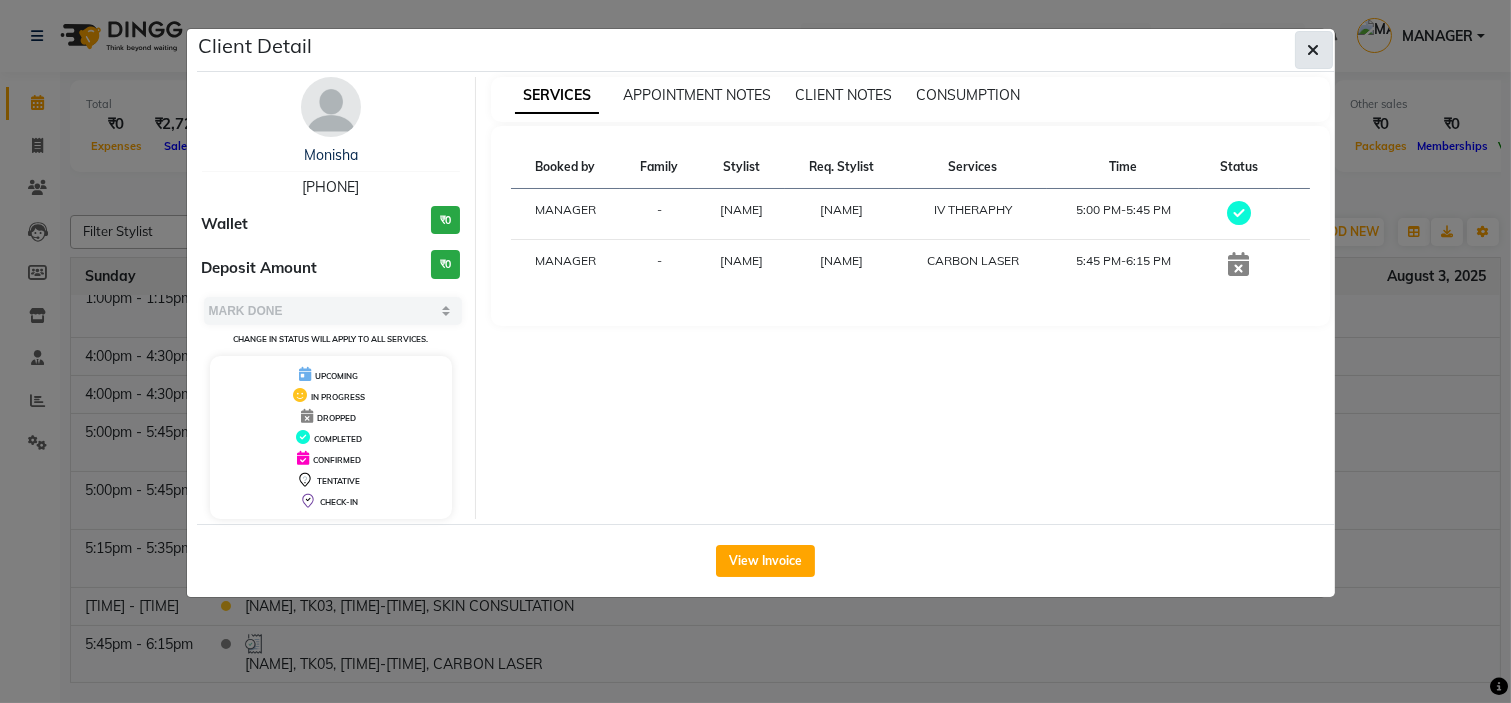 click 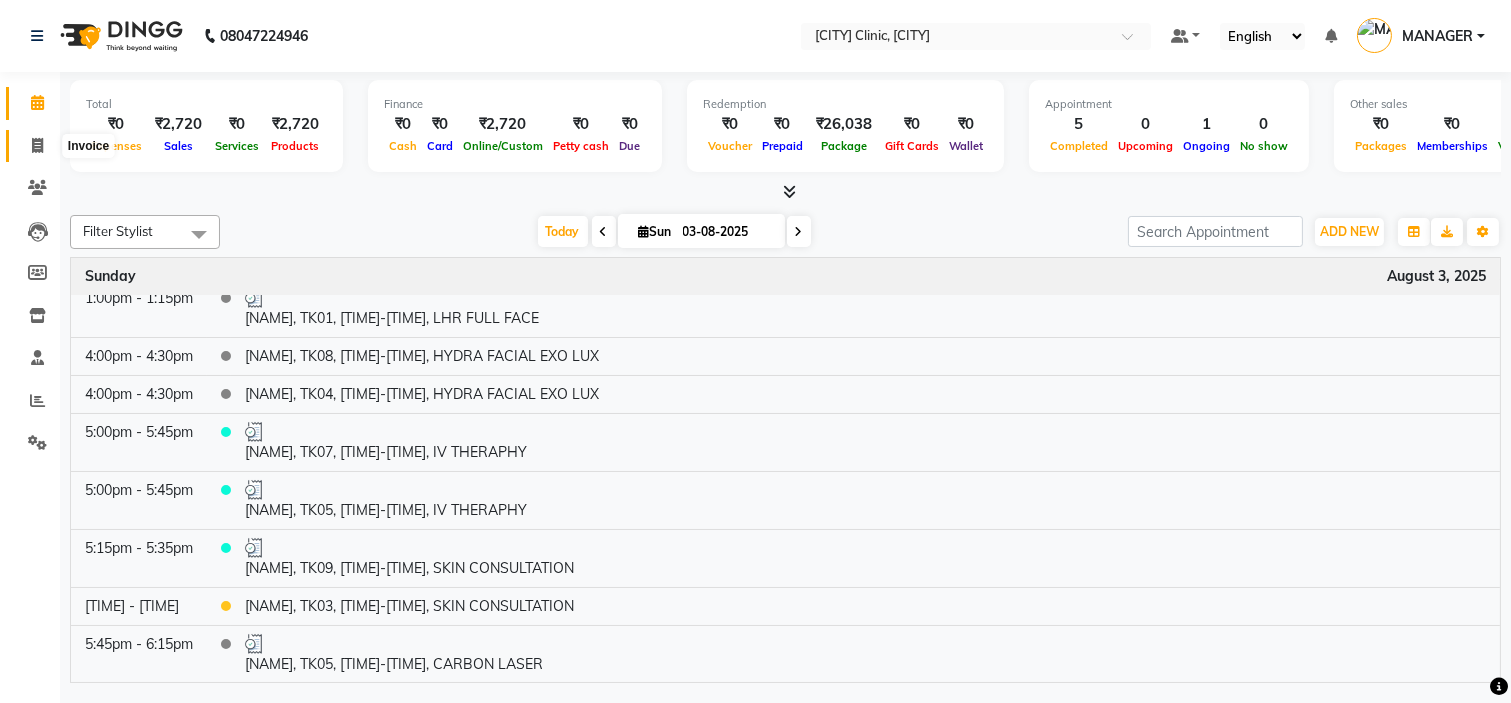 click 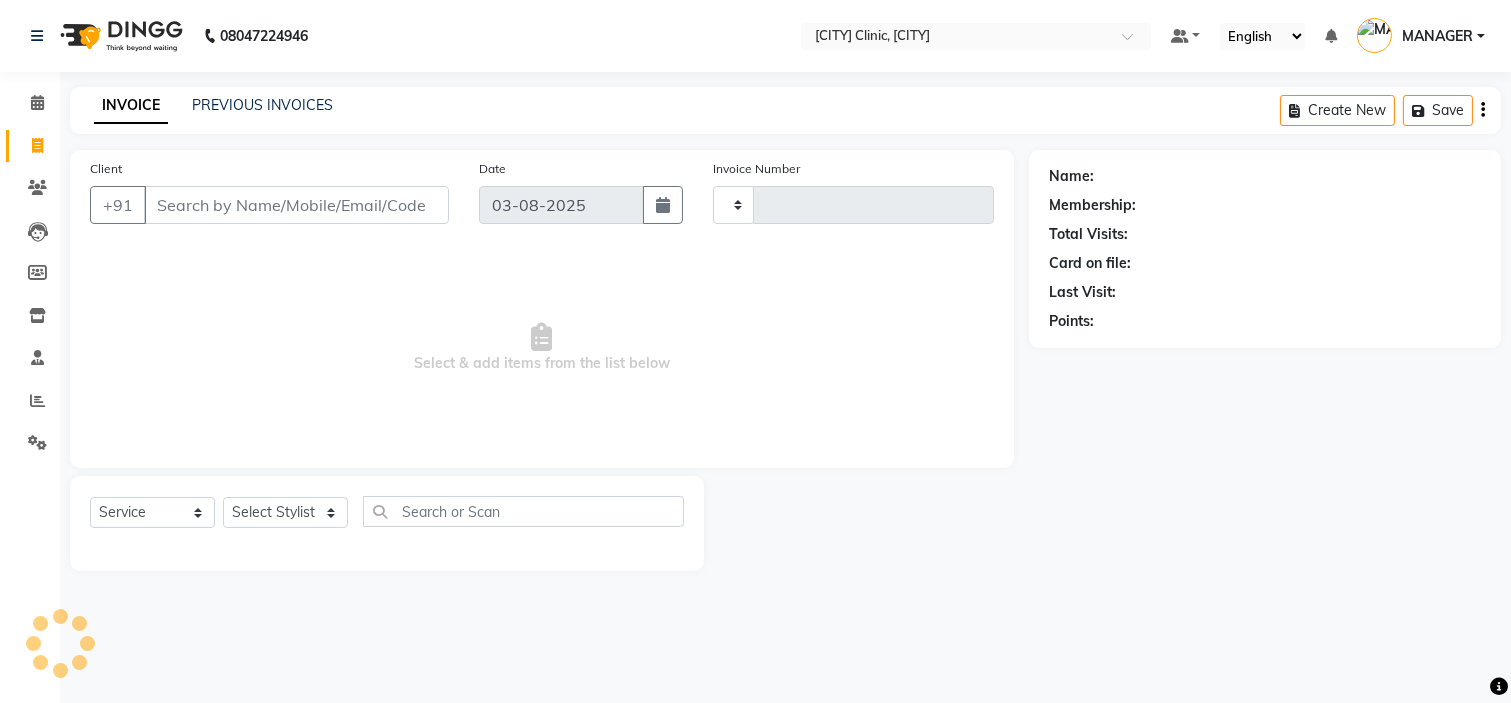 type on "0359" 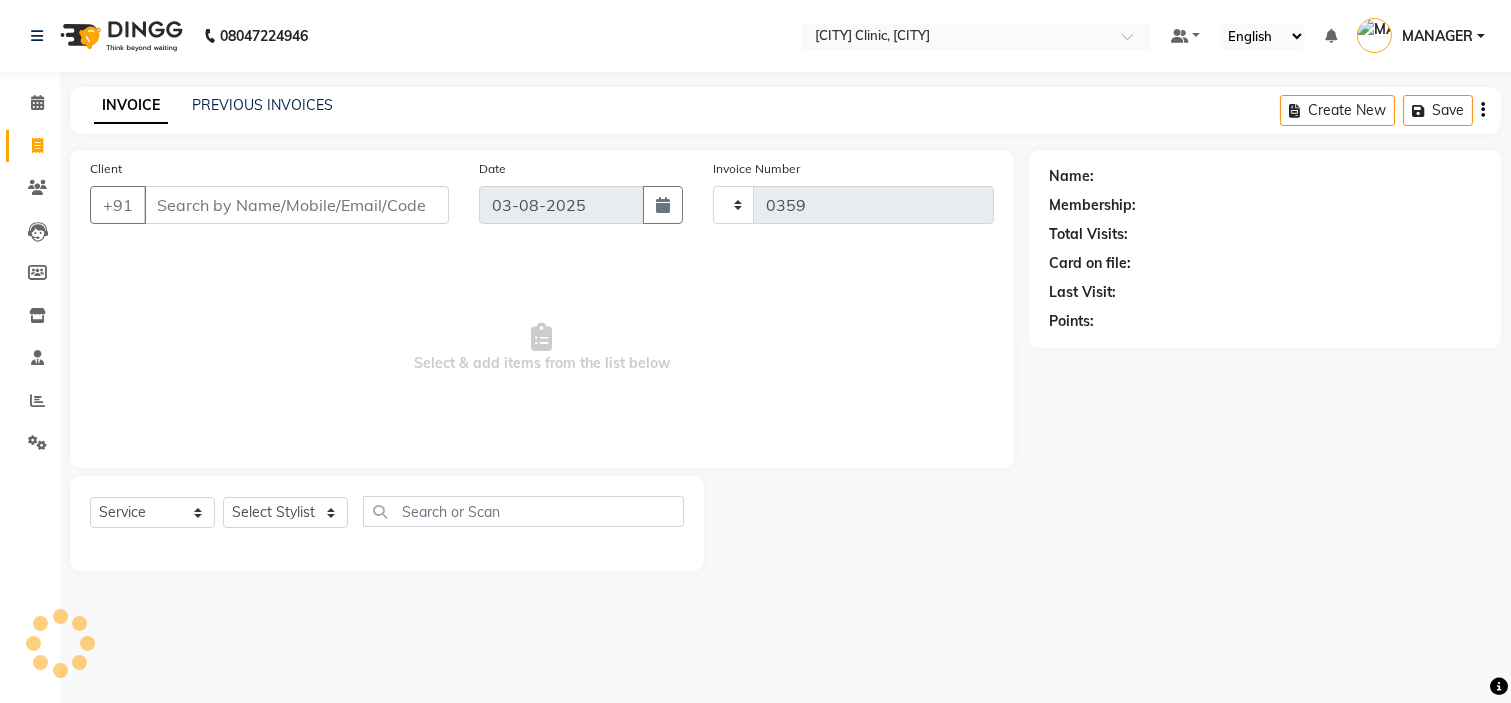 select on "7445" 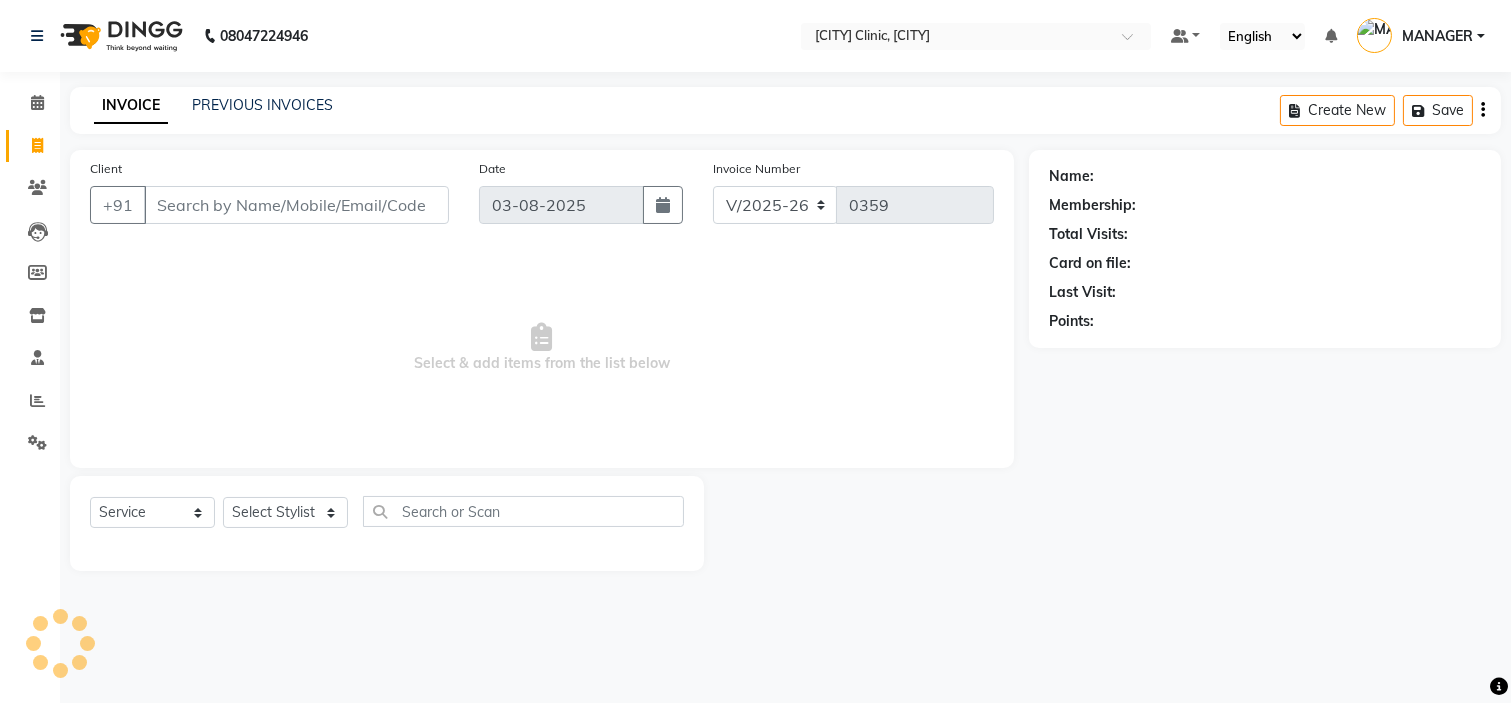 click on "Client" at bounding box center (296, 205) 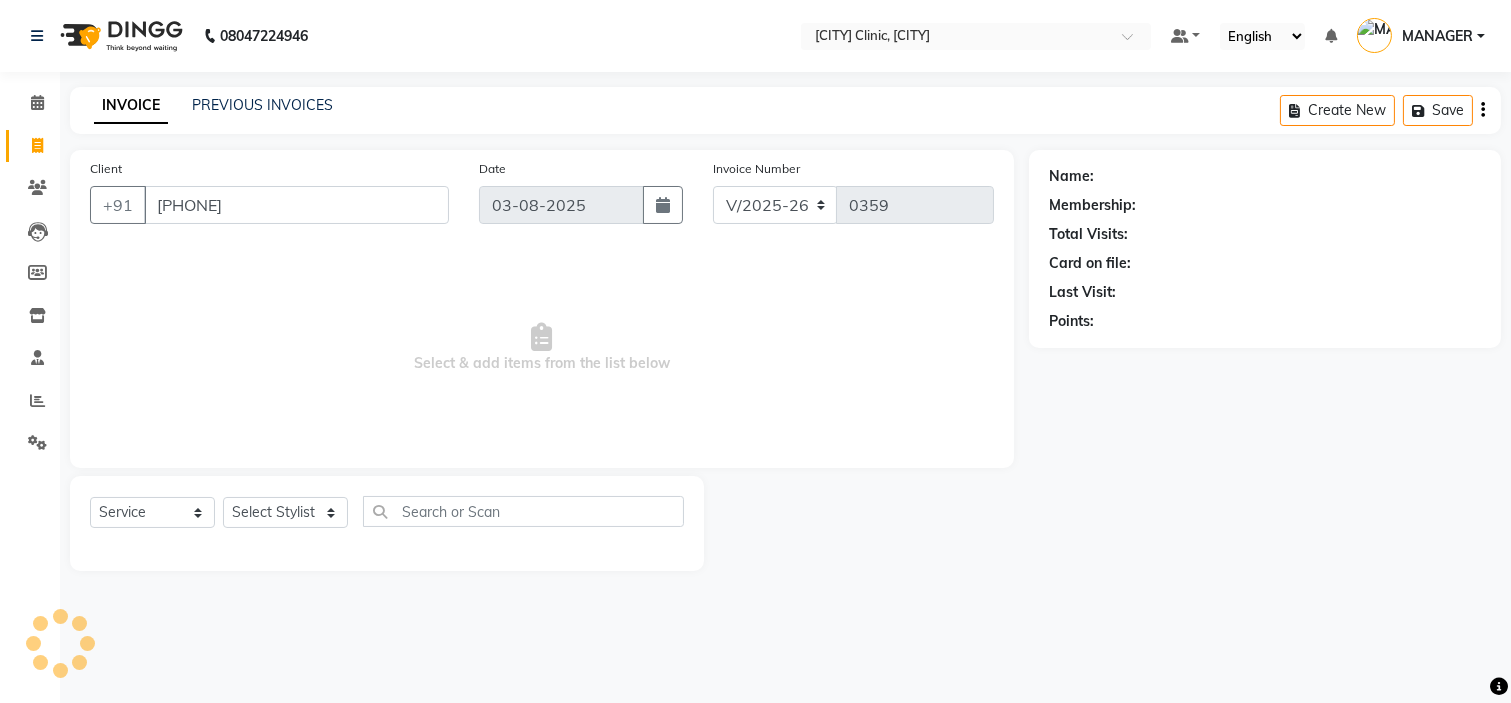 type on "[PHONE]" 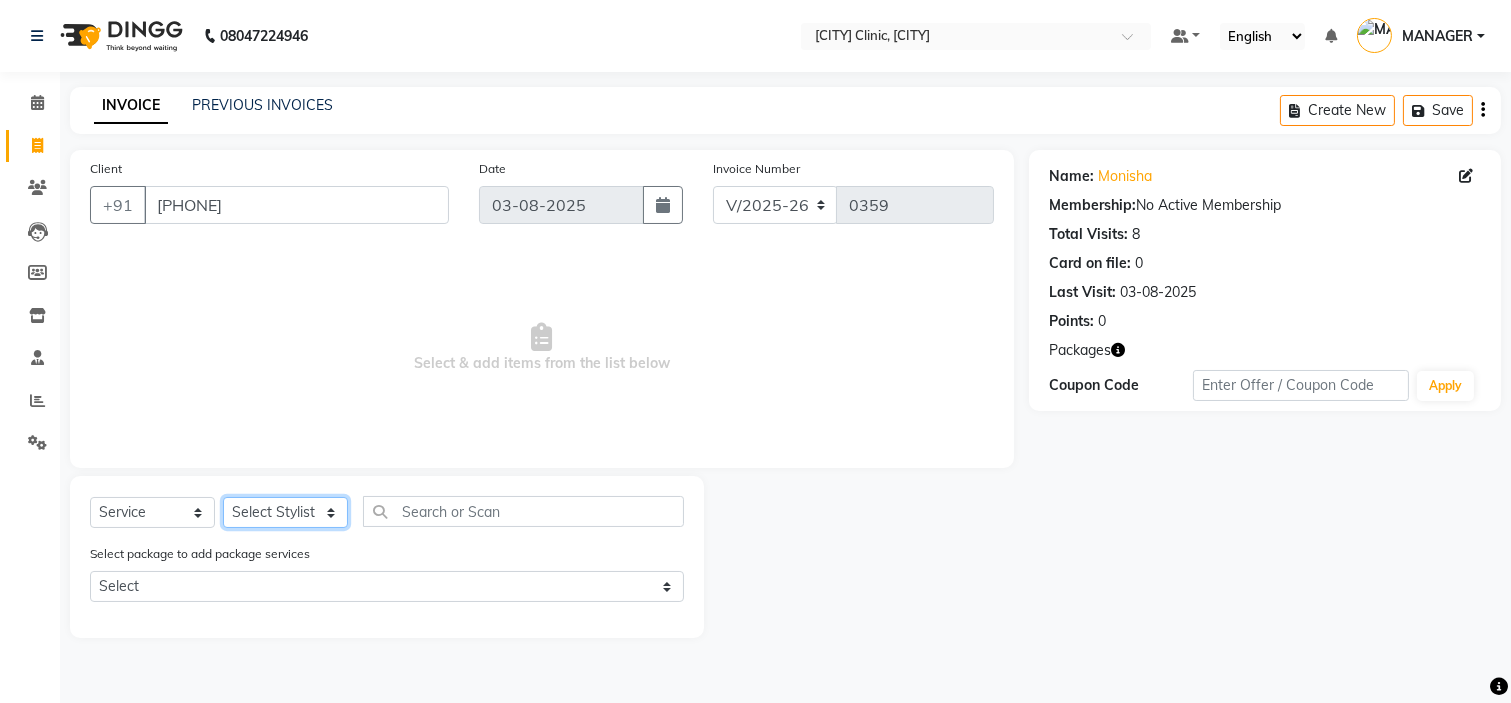 click on "Select Stylist Ankita Arti Ashwini [NAME] Lakshmi MANAGER Ruhi Samrin Shangnimwon Sumaiya" 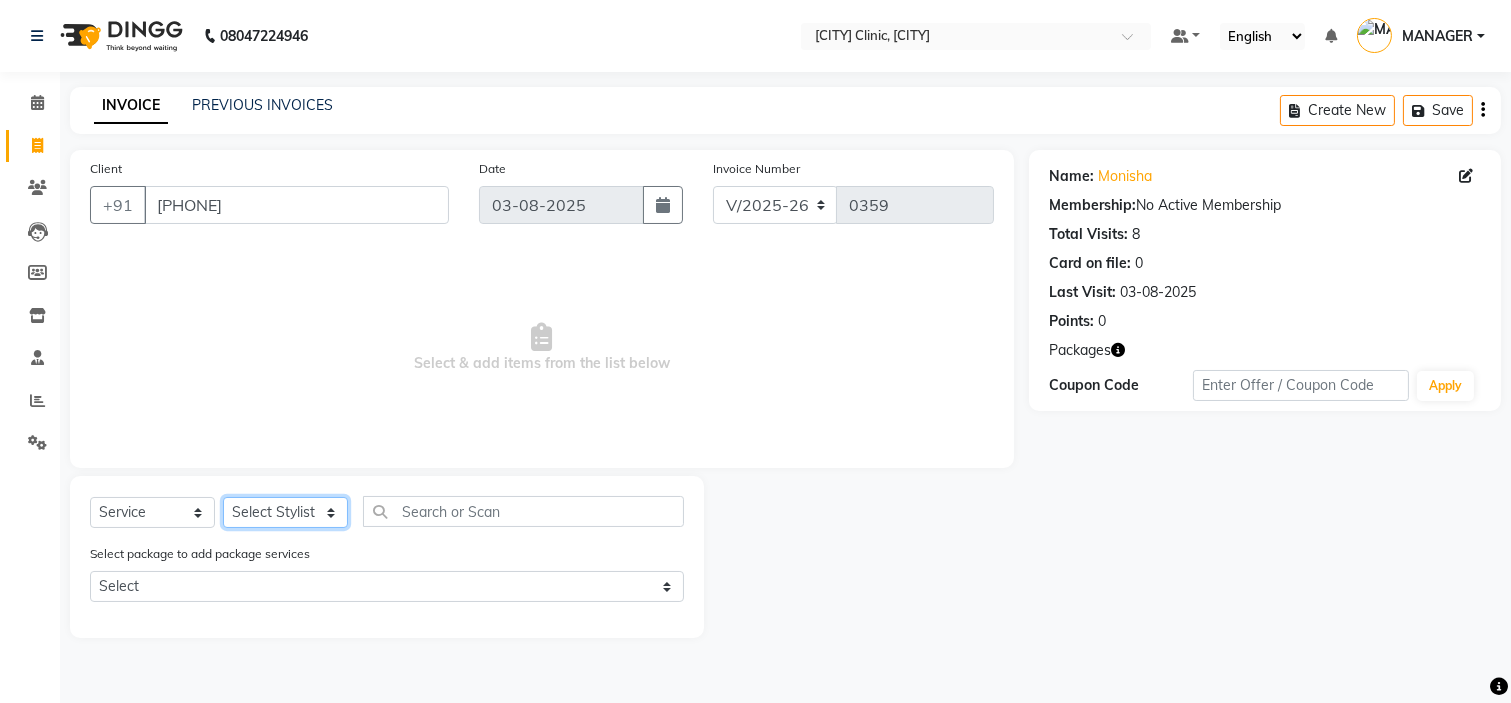 select on "84474" 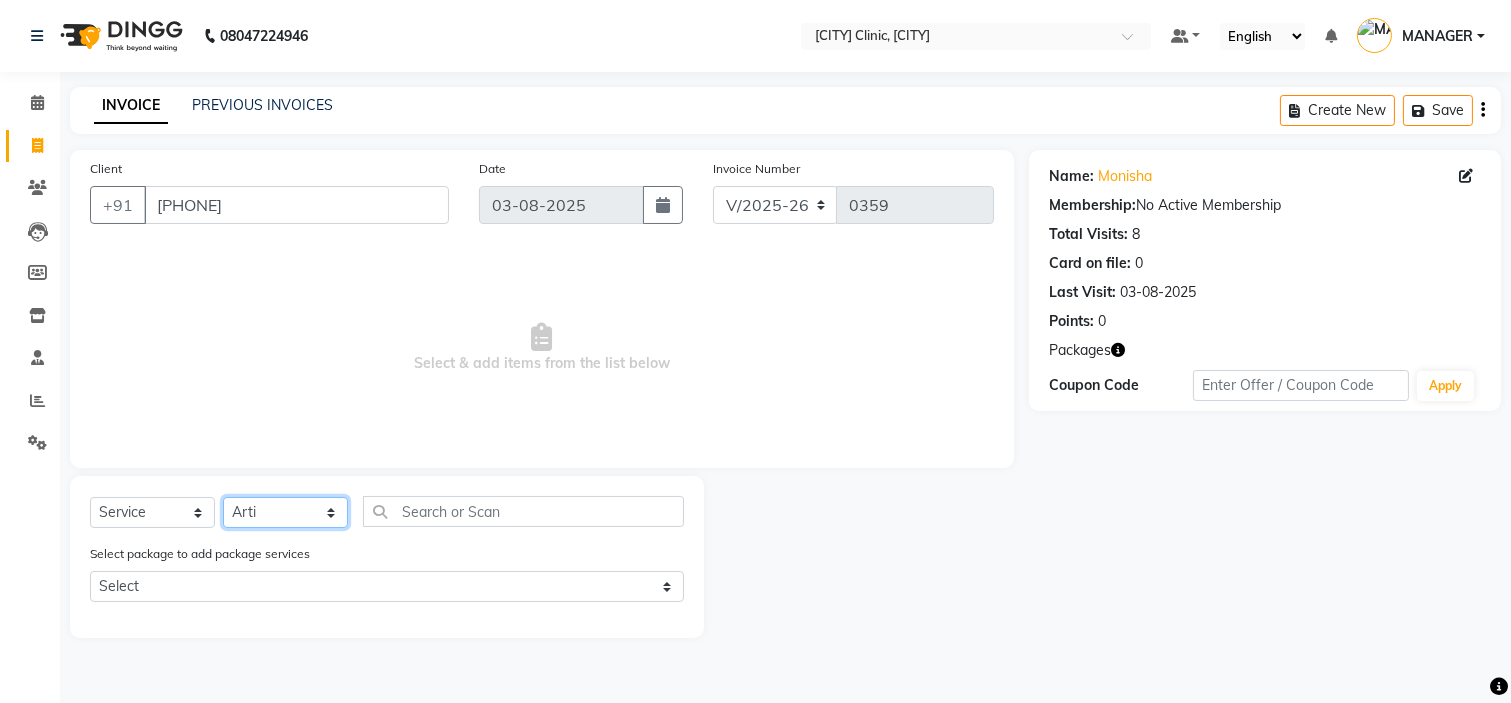click on "Select Stylist Ankita Arti Ashwini [NAME] Lakshmi MANAGER Ruhi Samrin Shangnimwon Sumaiya" 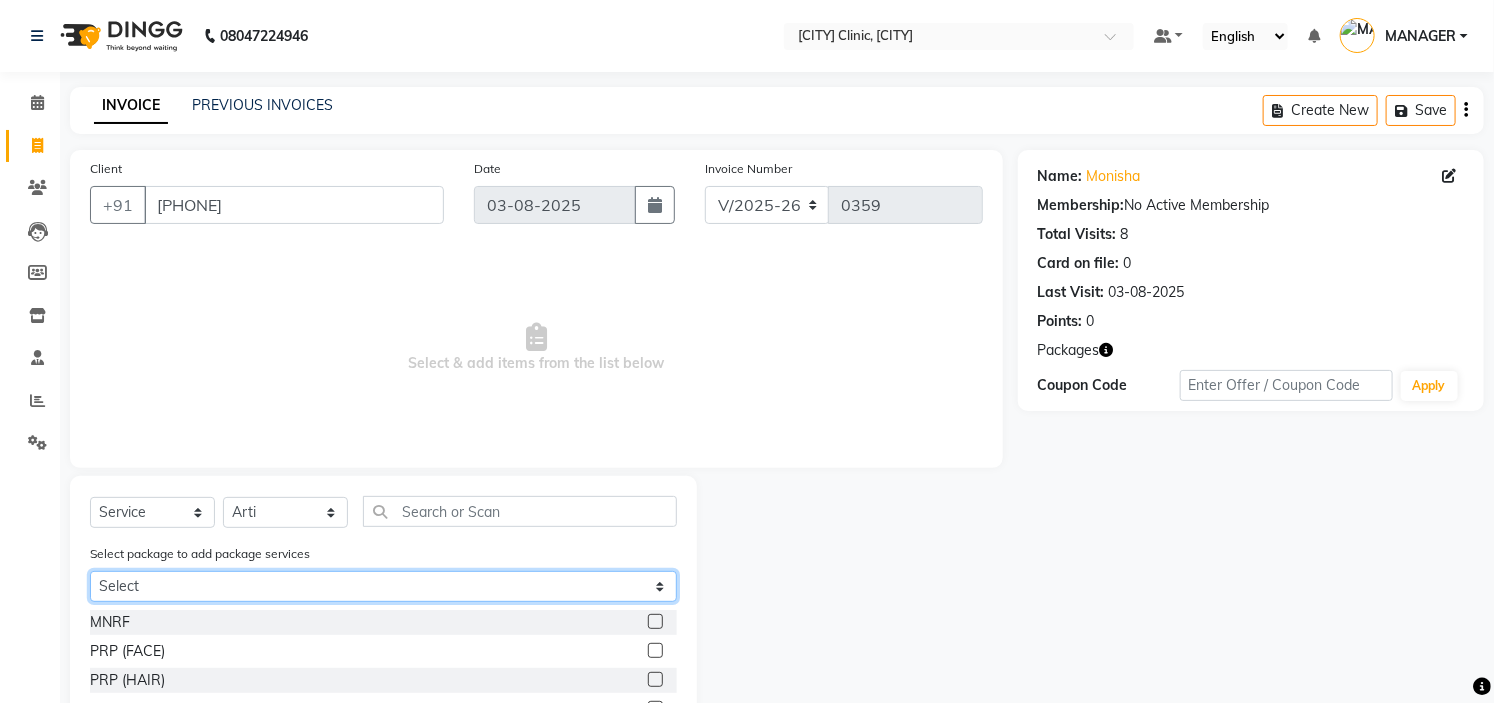 click on "Select [NAME] +LHR+PEELS" 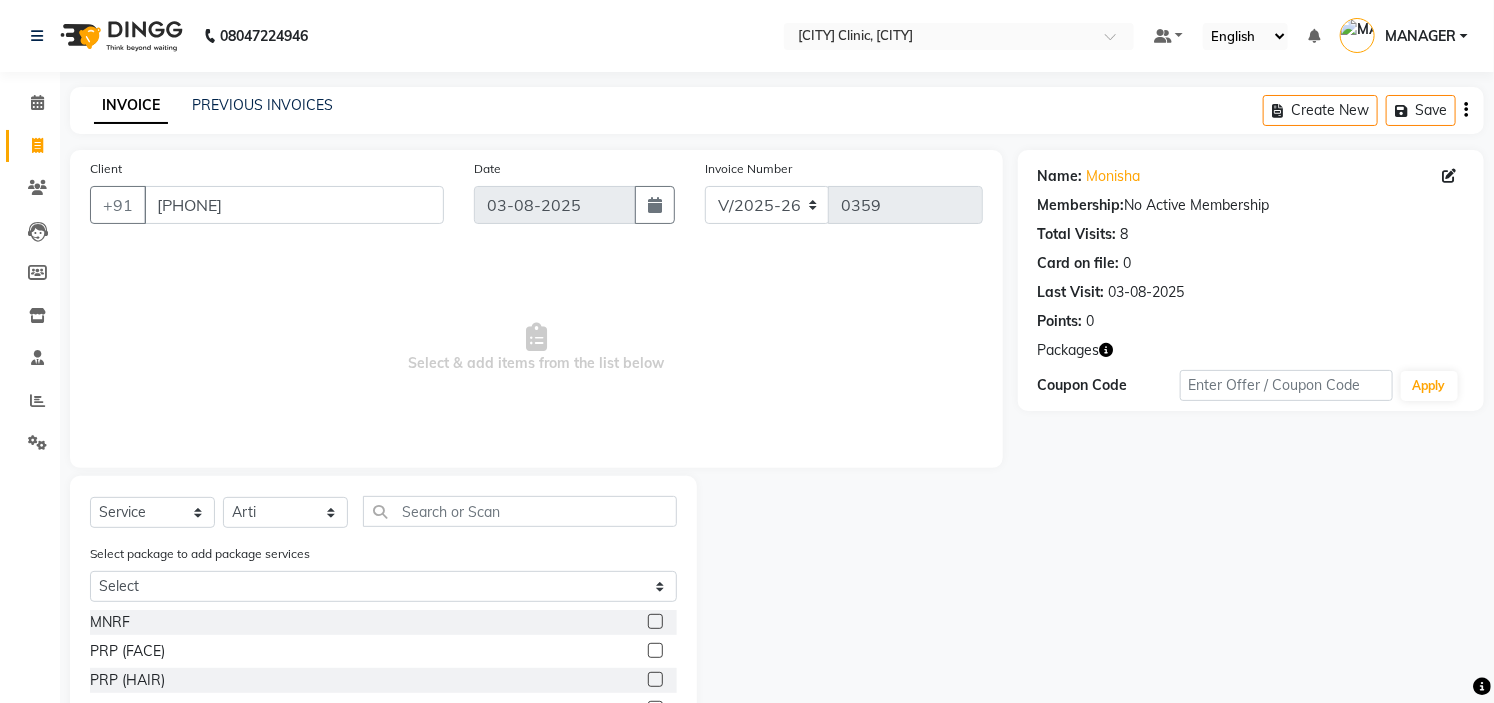 click on "MNRF" 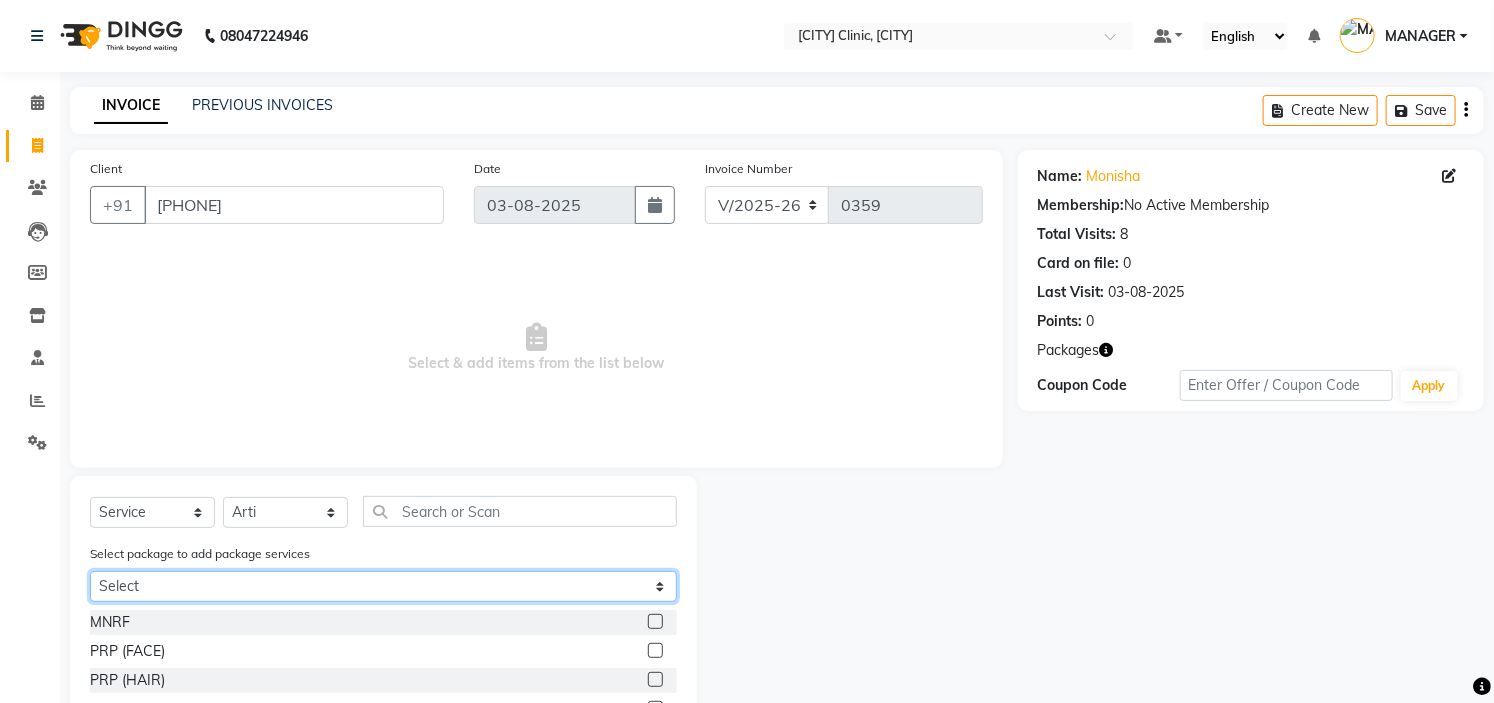 drag, startPoint x: 485, startPoint y: 586, endPoint x: 474, endPoint y: 642, distance: 57.070133 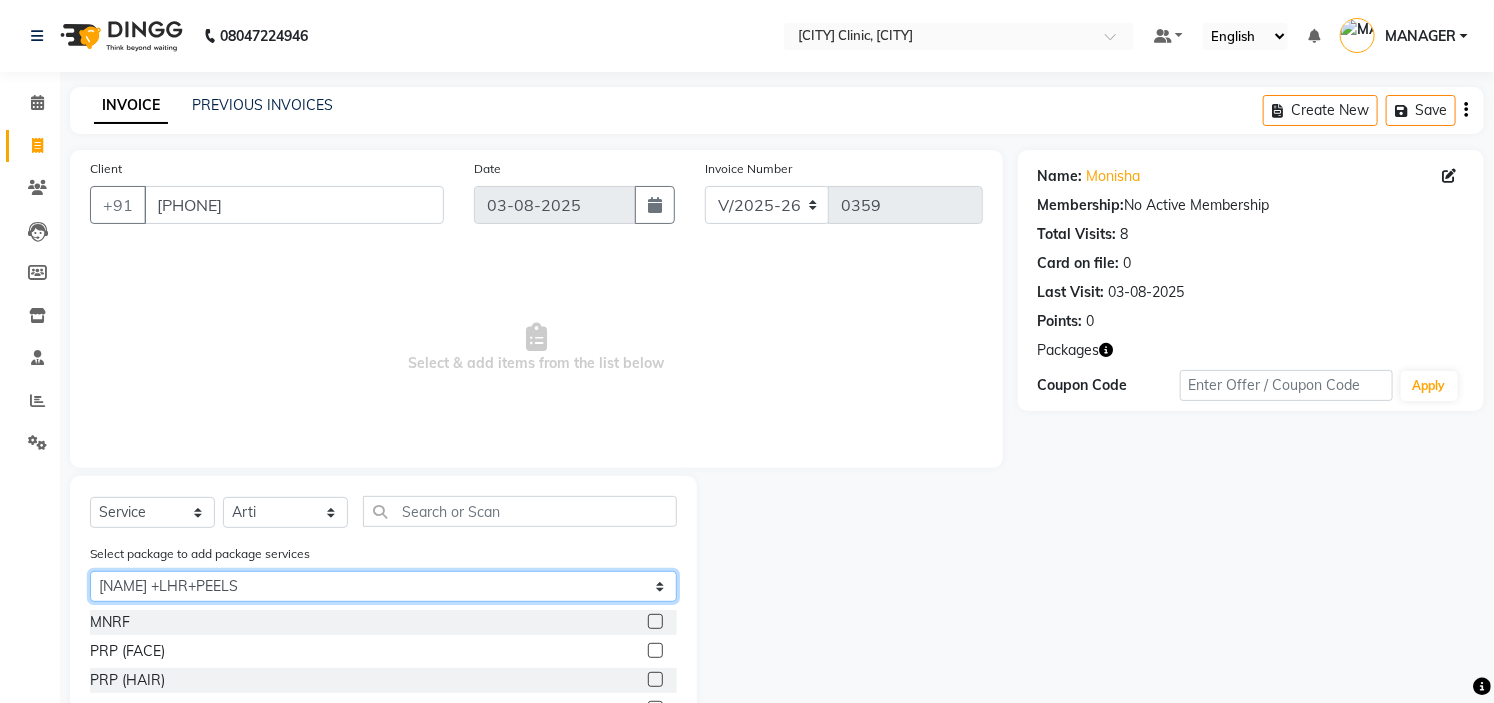 click on "Select [NAME] +LHR+PEELS" 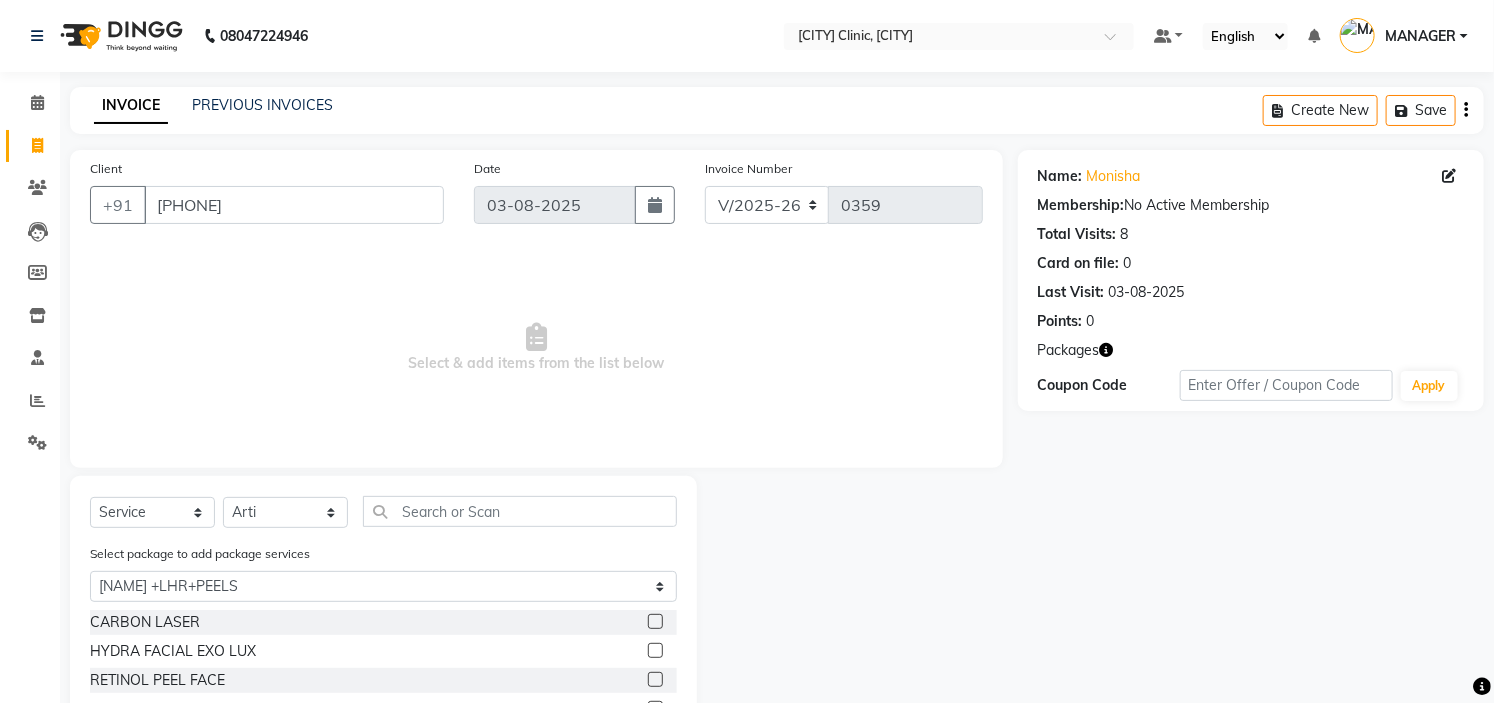 click 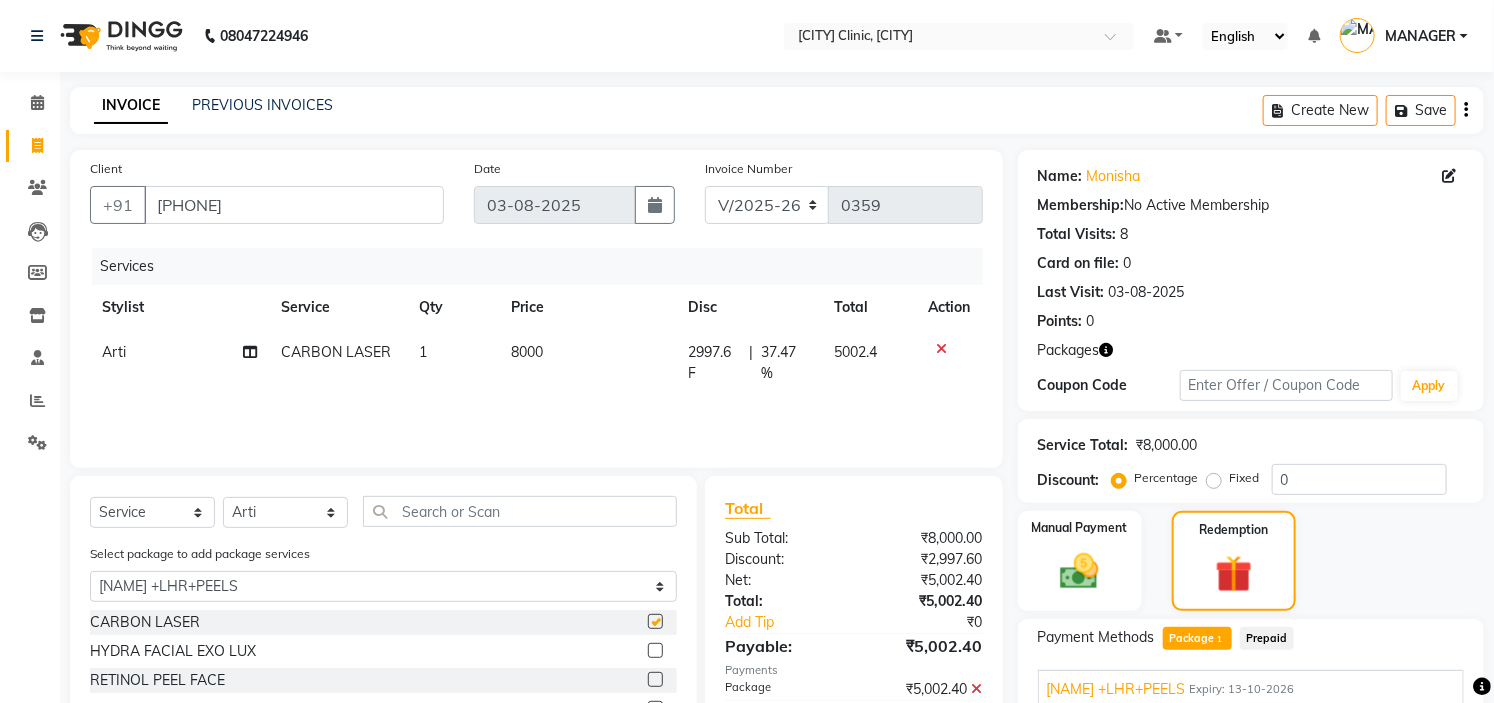 checkbox on "false" 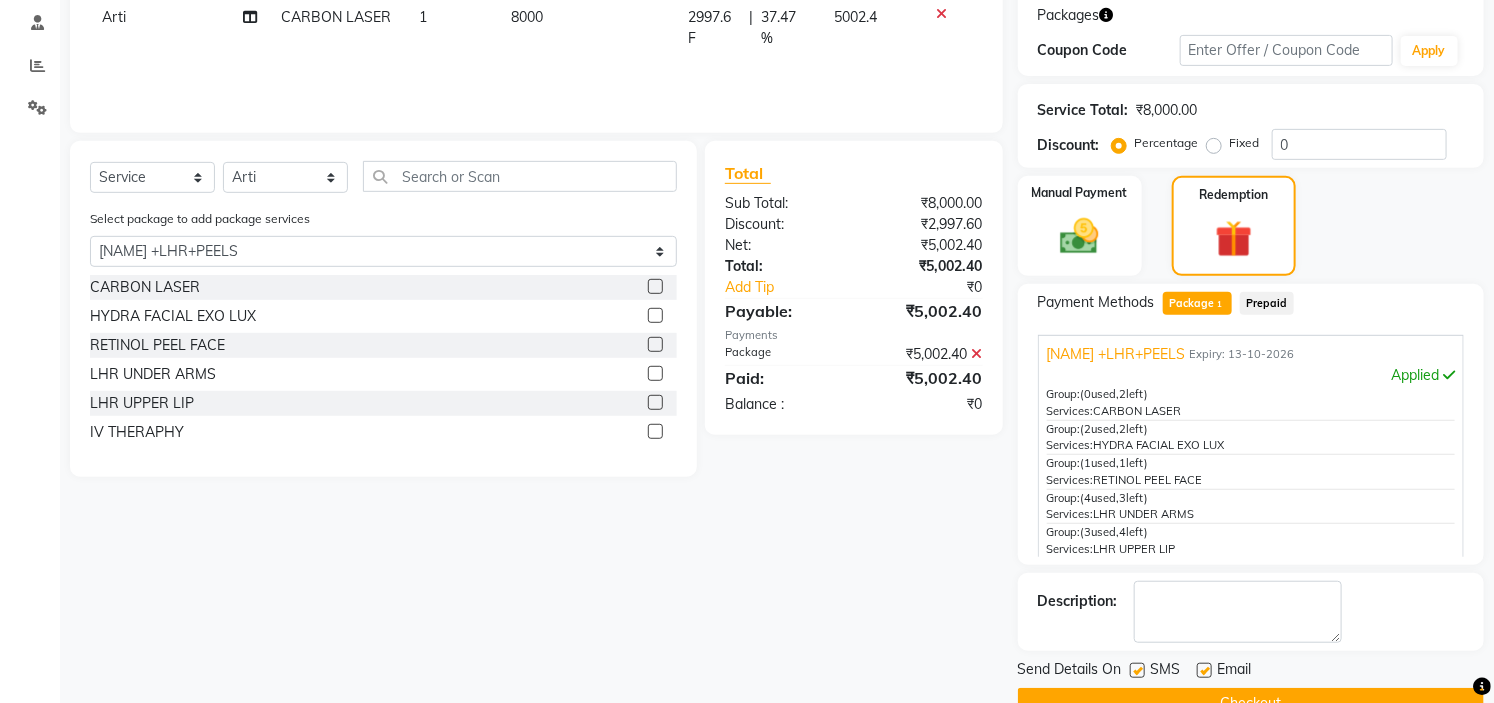 scroll, scrollTop: 380, scrollLeft: 0, axis: vertical 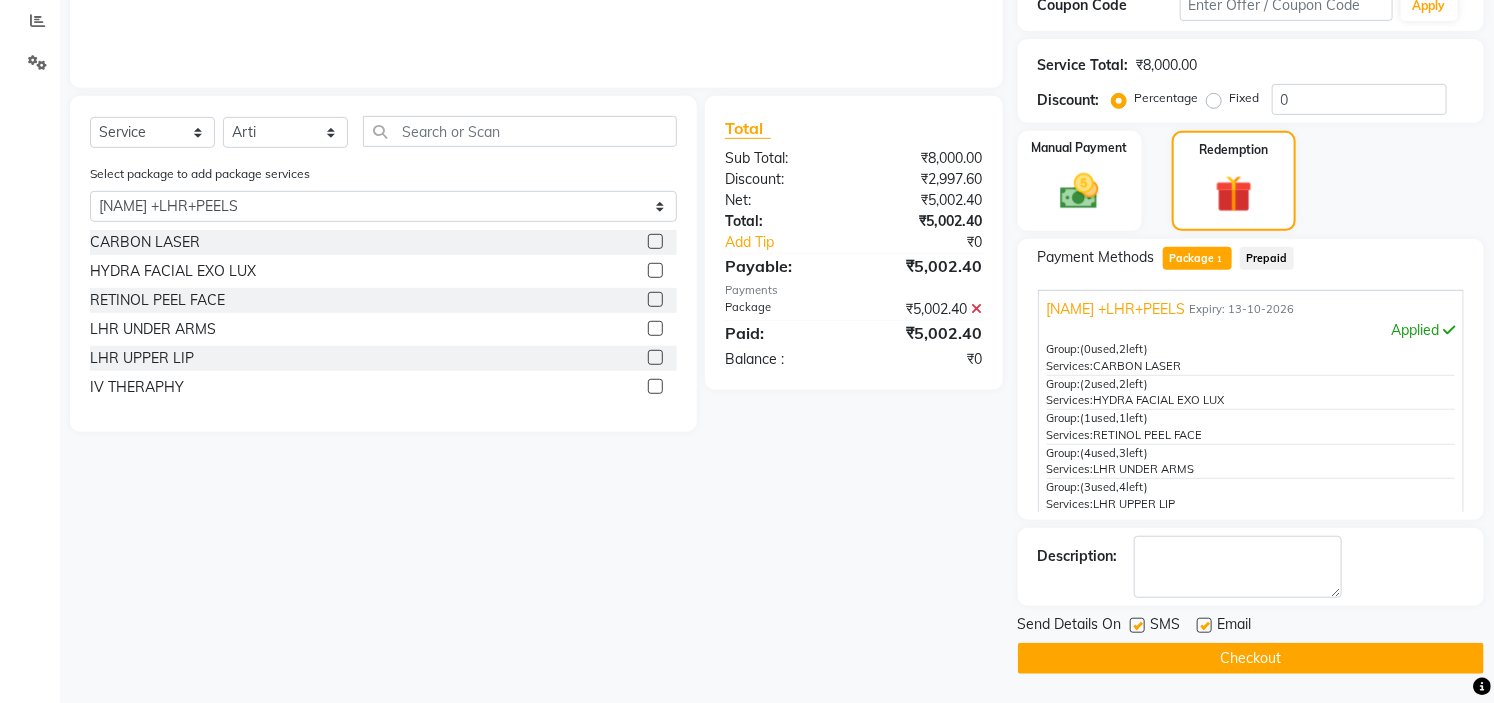 click on "Checkout" 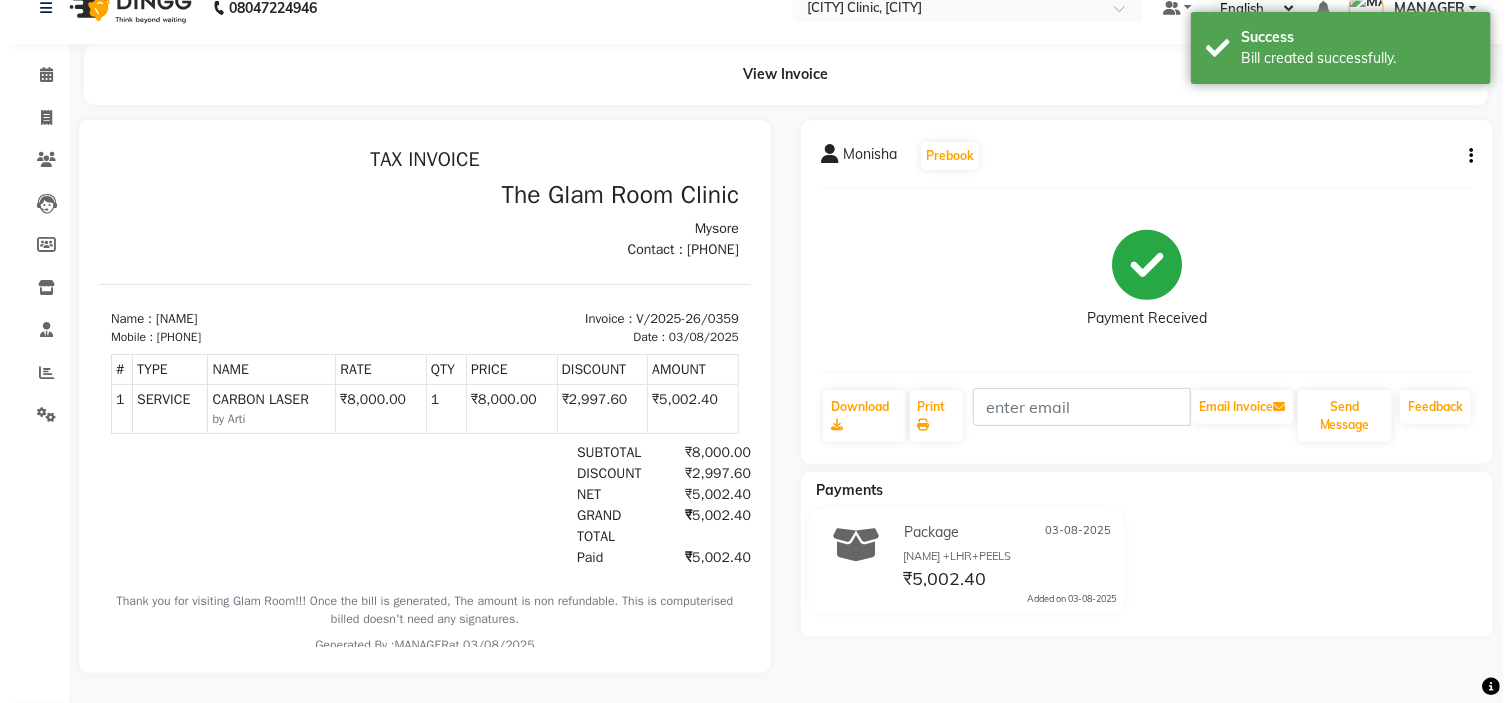 scroll, scrollTop: 0, scrollLeft: 0, axis: both 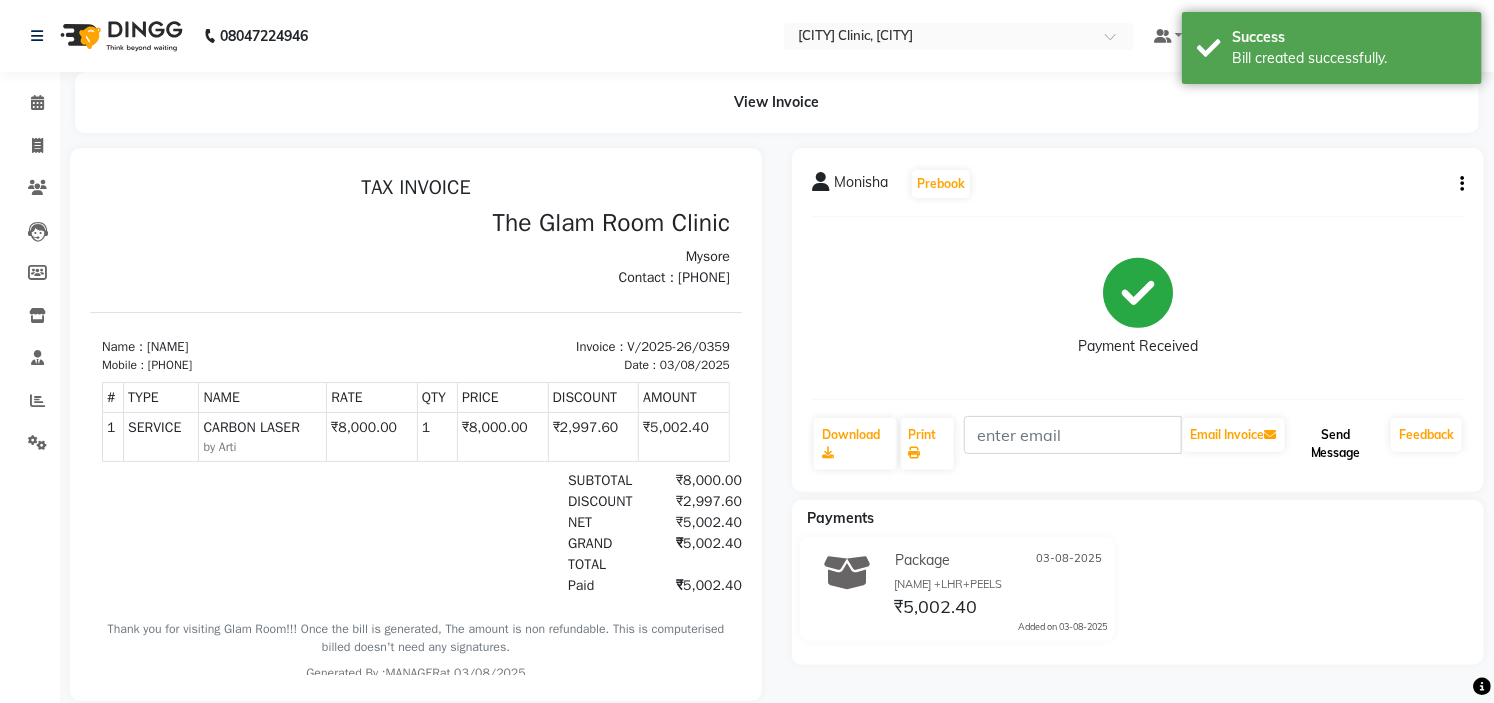 click on "Send Message" 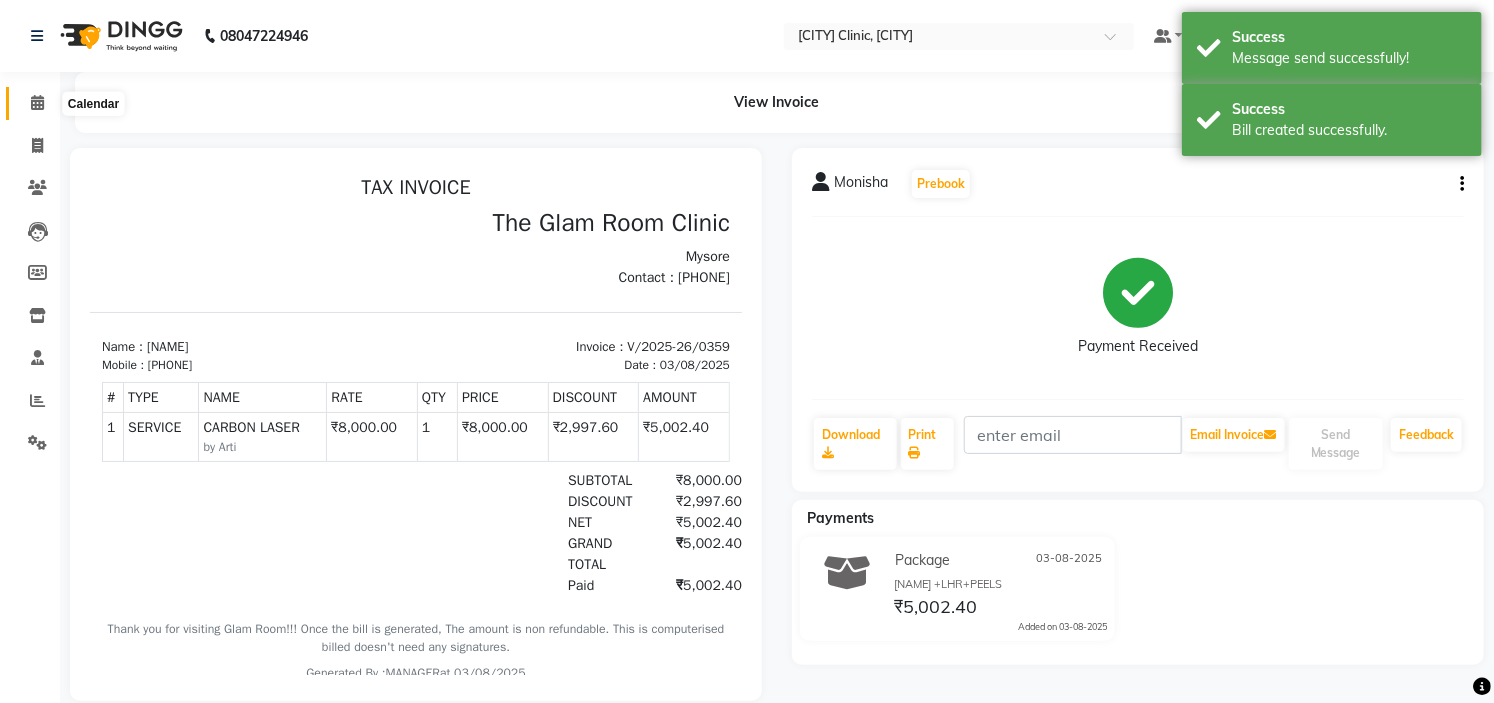 click 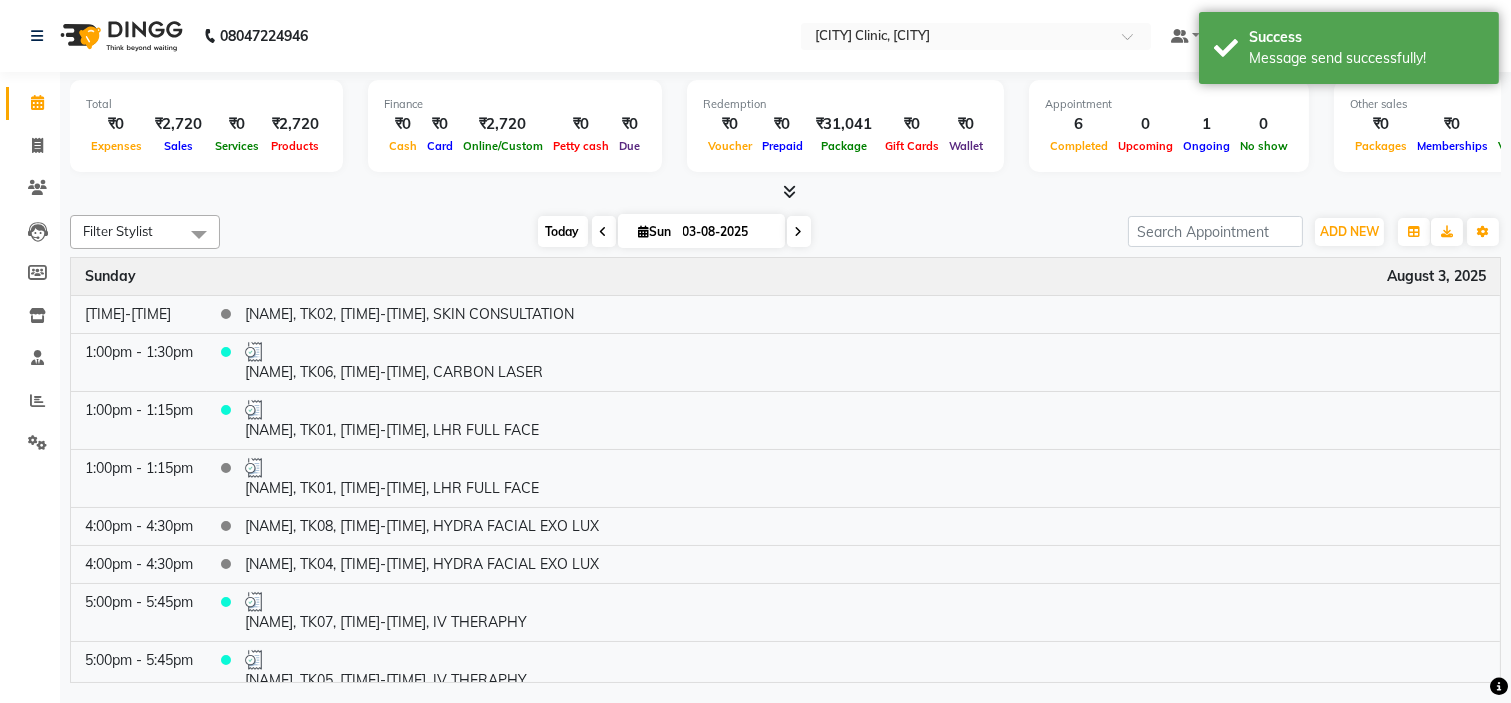 click on "Today" at bounding box center [563, 231] 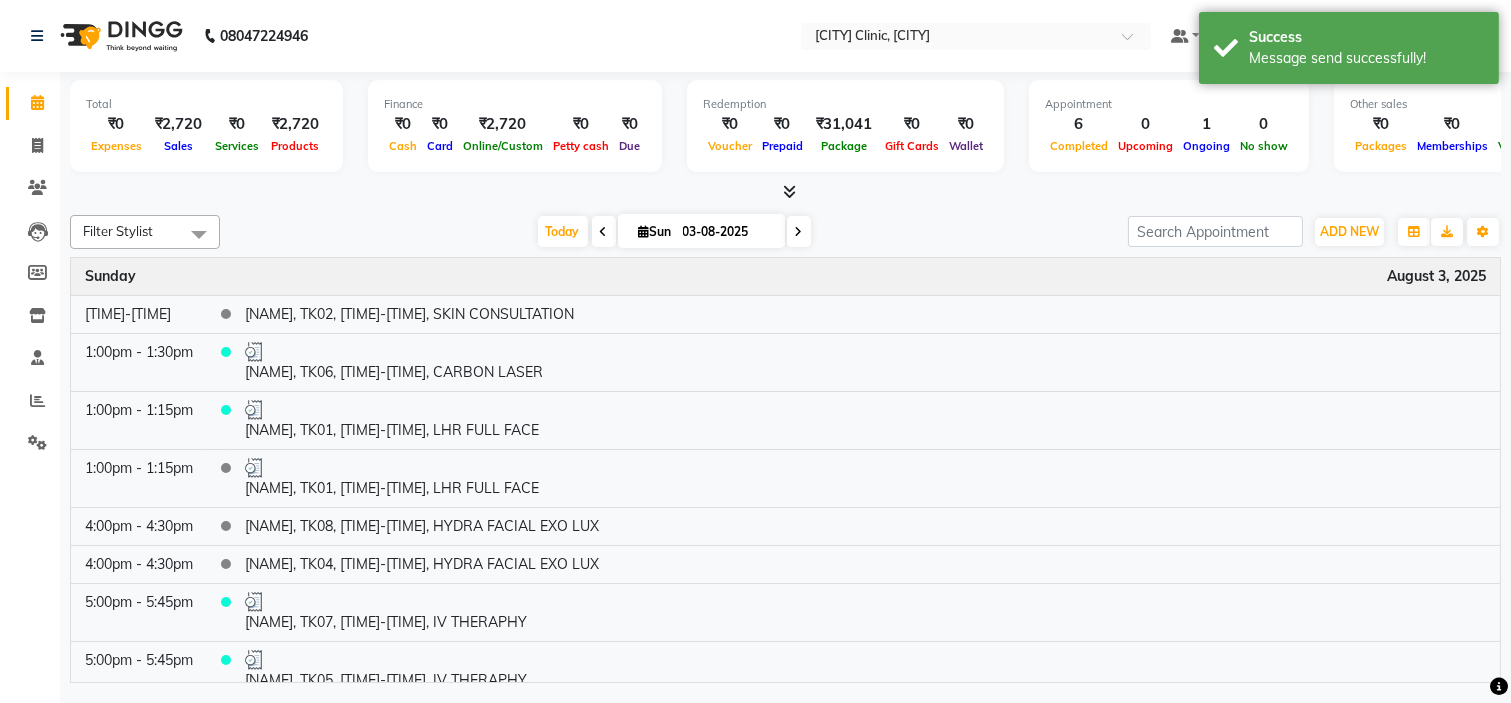 scroll, scrollTop: 228, scrollLeft: 0, axis: vertical 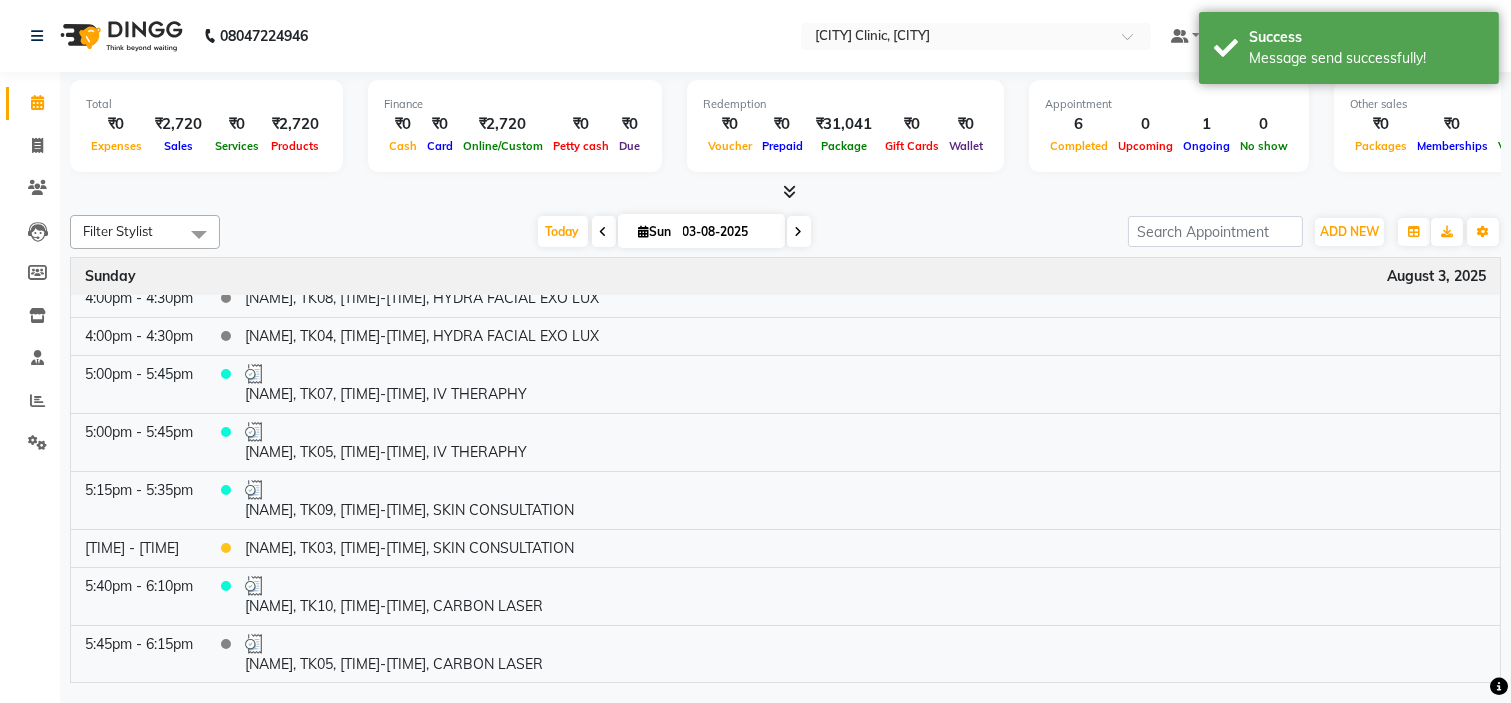 click on "Today  Sun 03-08-2025" at bounding box center (674, 232) 